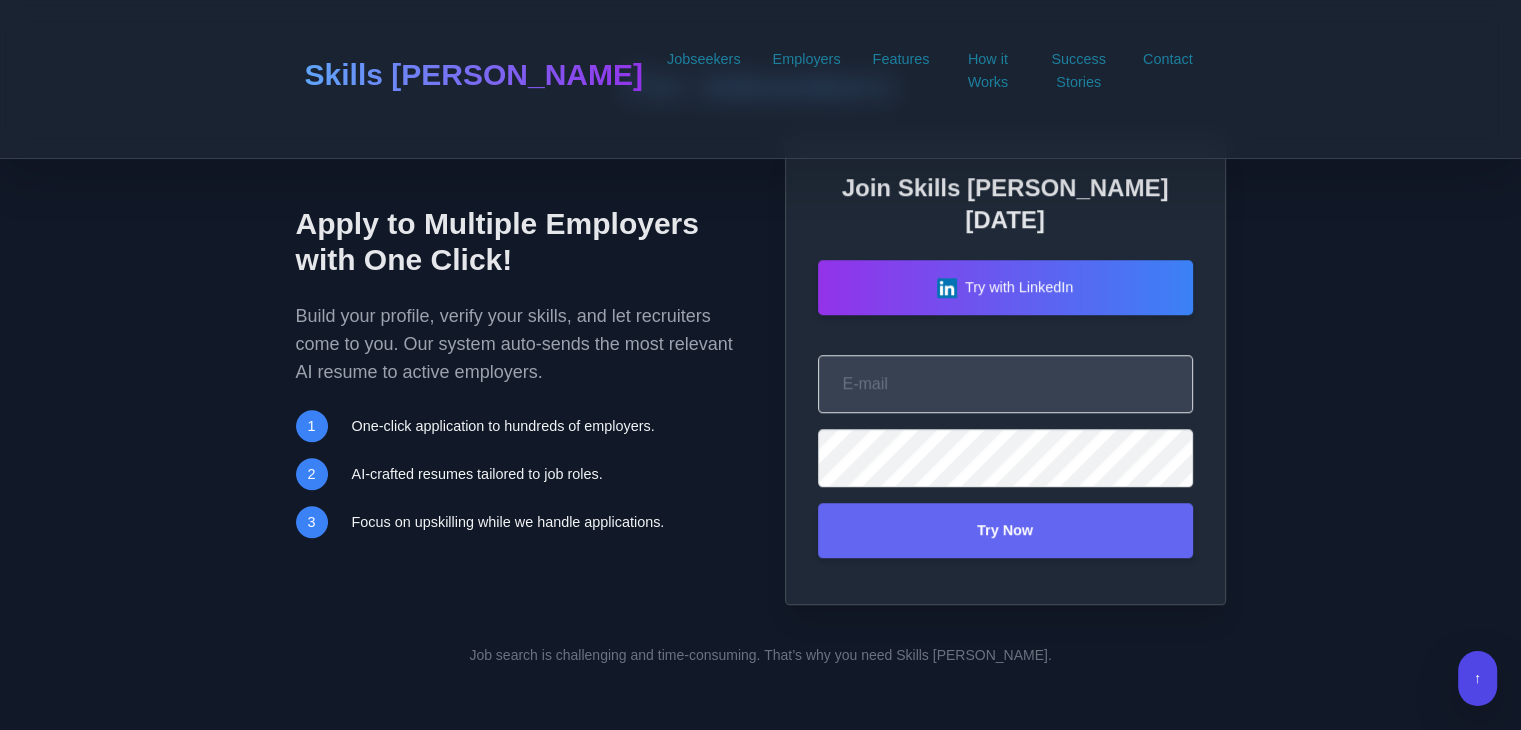 scroll, scrollTop: 1372, scrollLeft: 0, axis: vertical 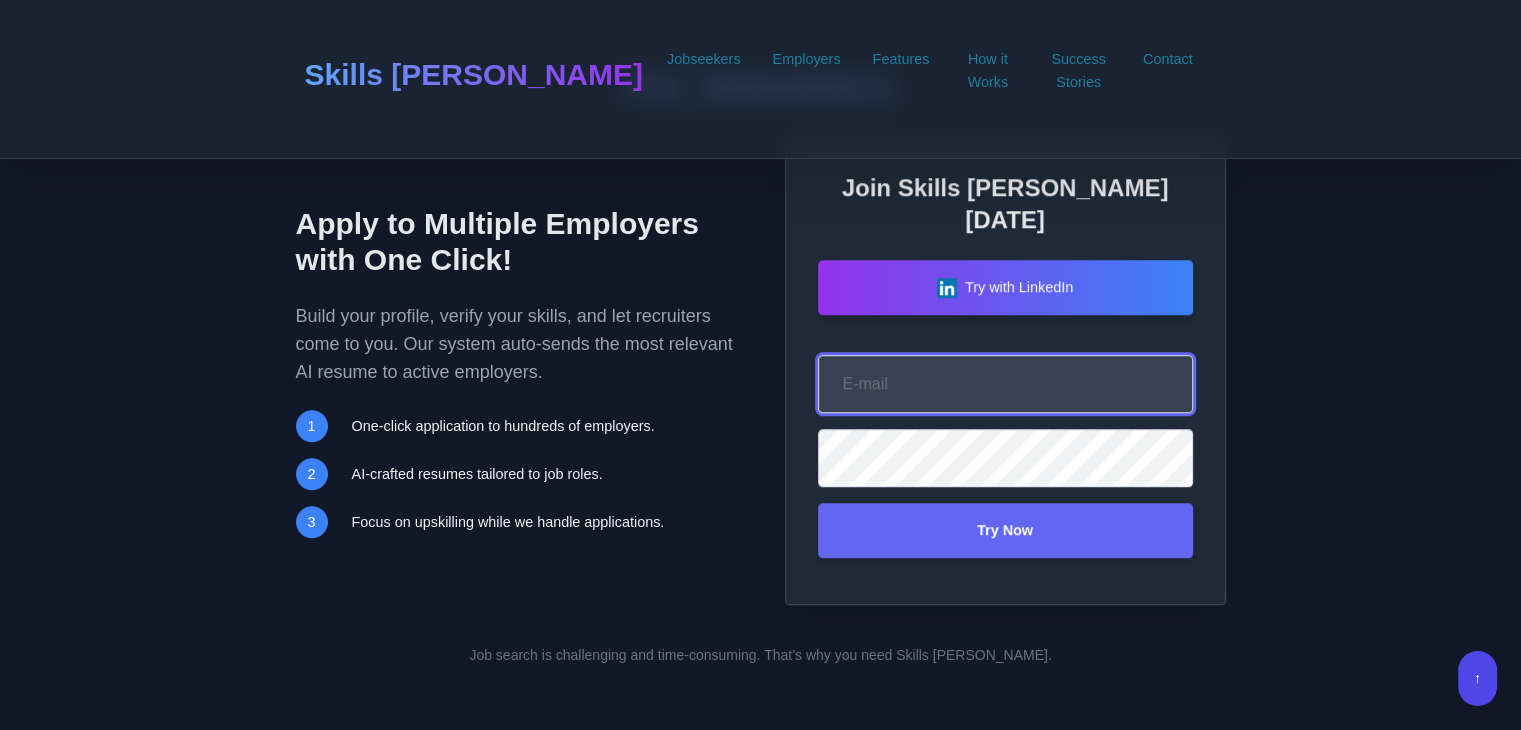 click on "Your Email" at bounding box center (1005, 384) 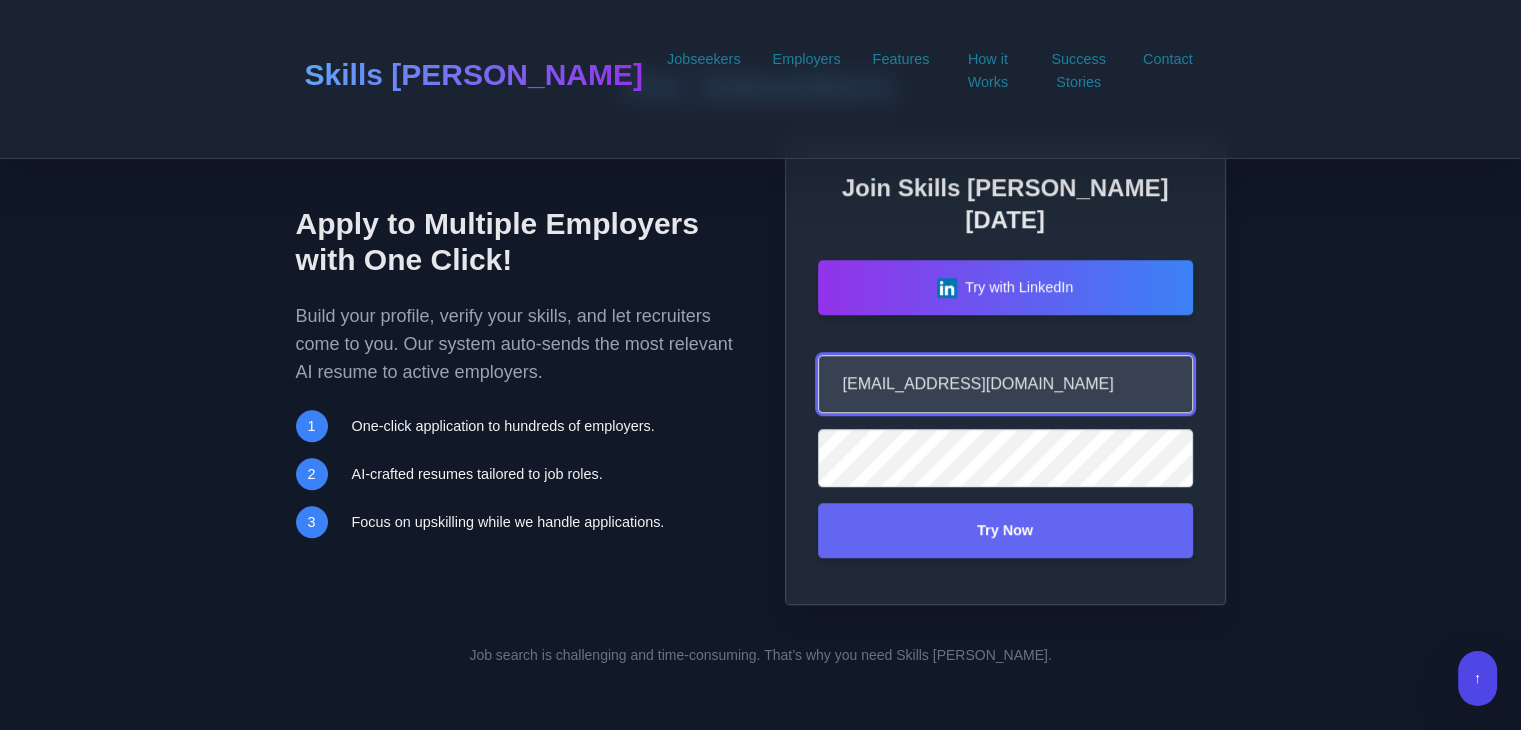 type on "theajayjp@gmail.com" 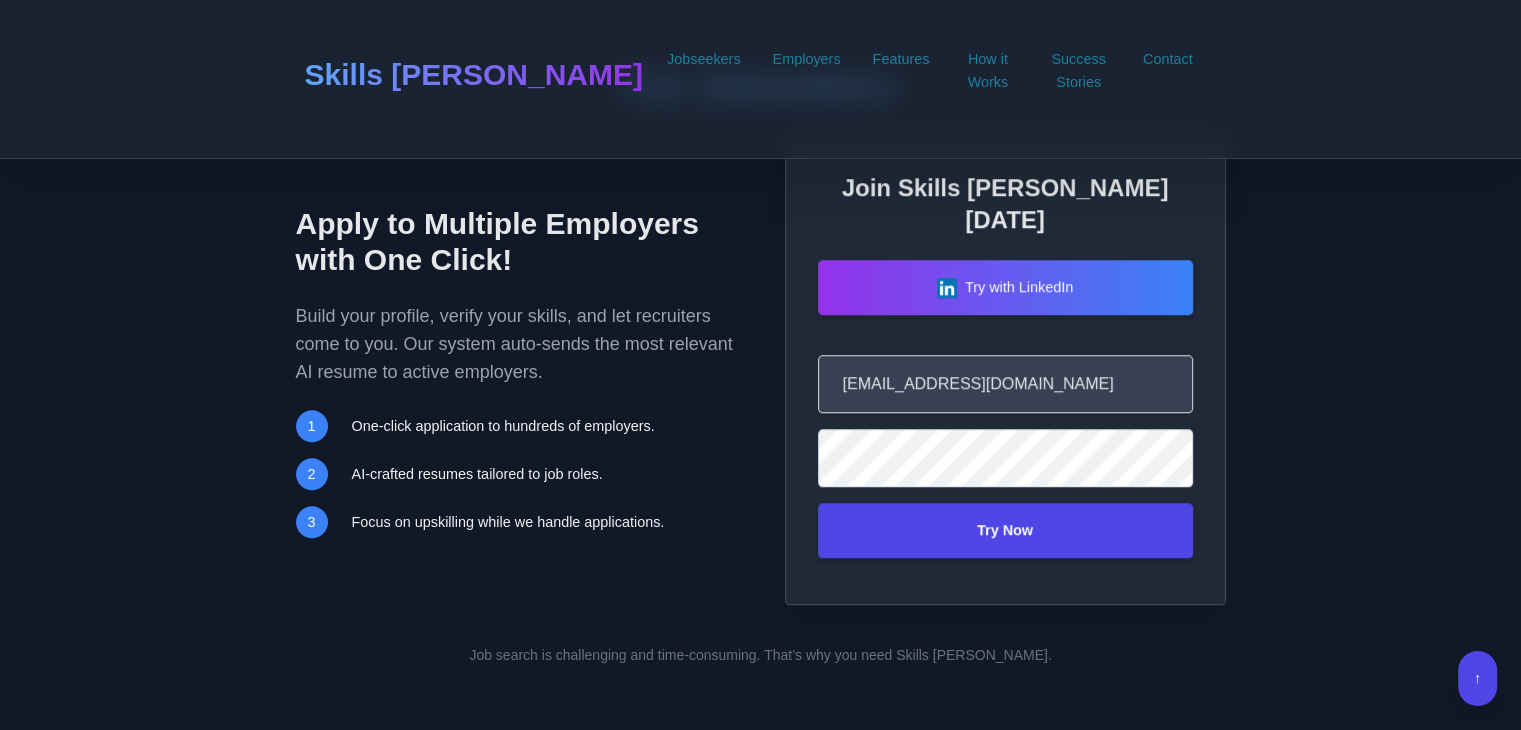 click on "Try Now" at bounding box center [1005, 530] 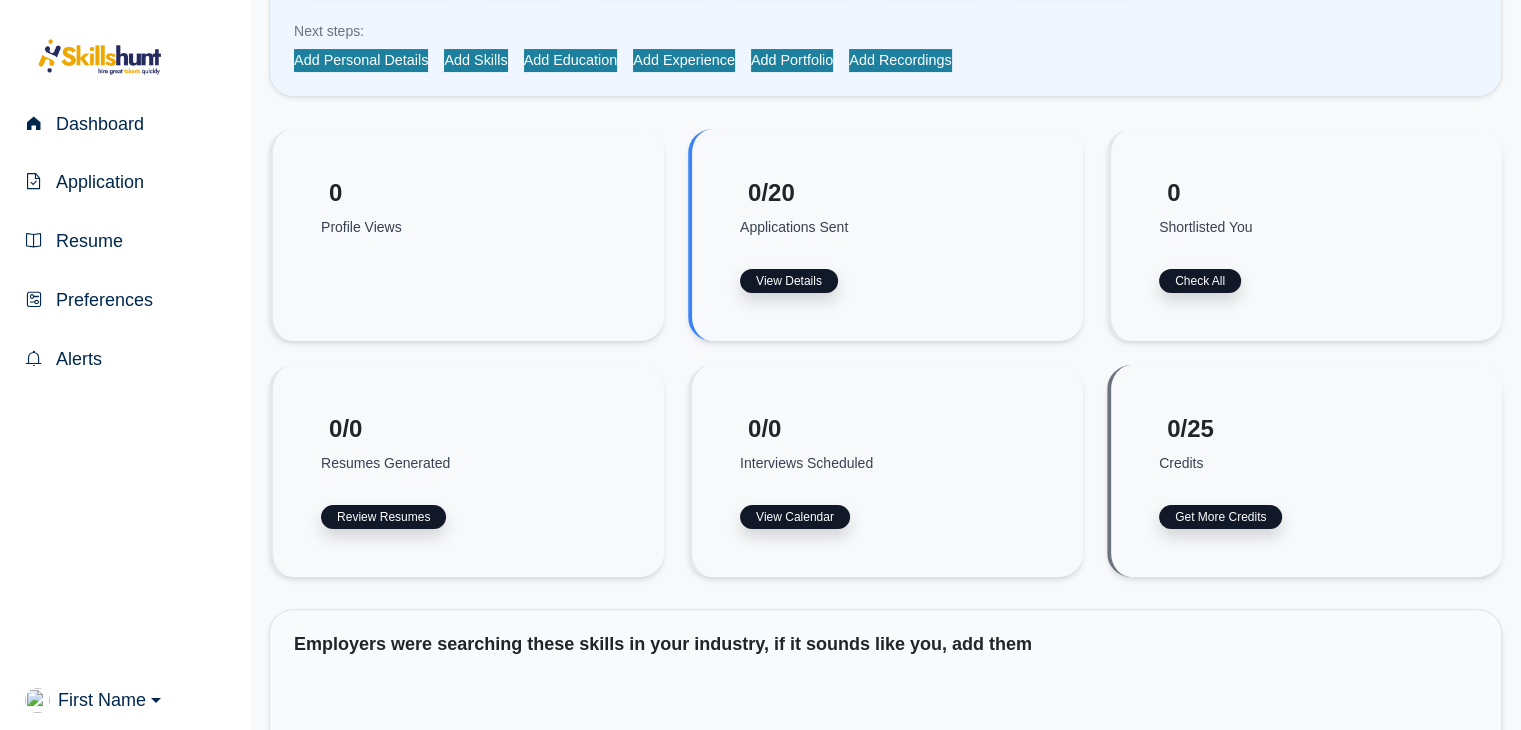 scroll, scrollTop: 577, scrollLeft: 0, axis: vertical 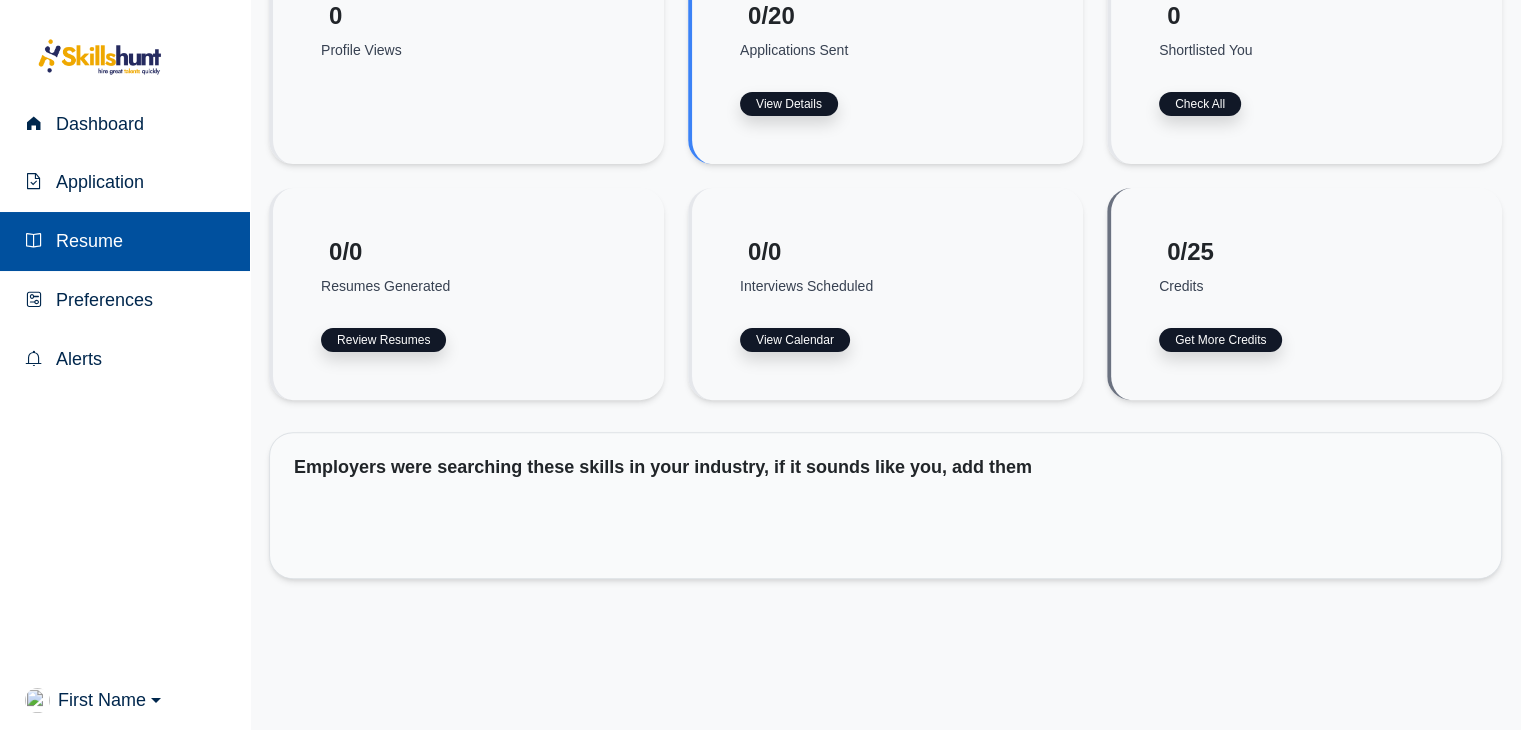 click on "Resume" at bounding box center [125, 241] 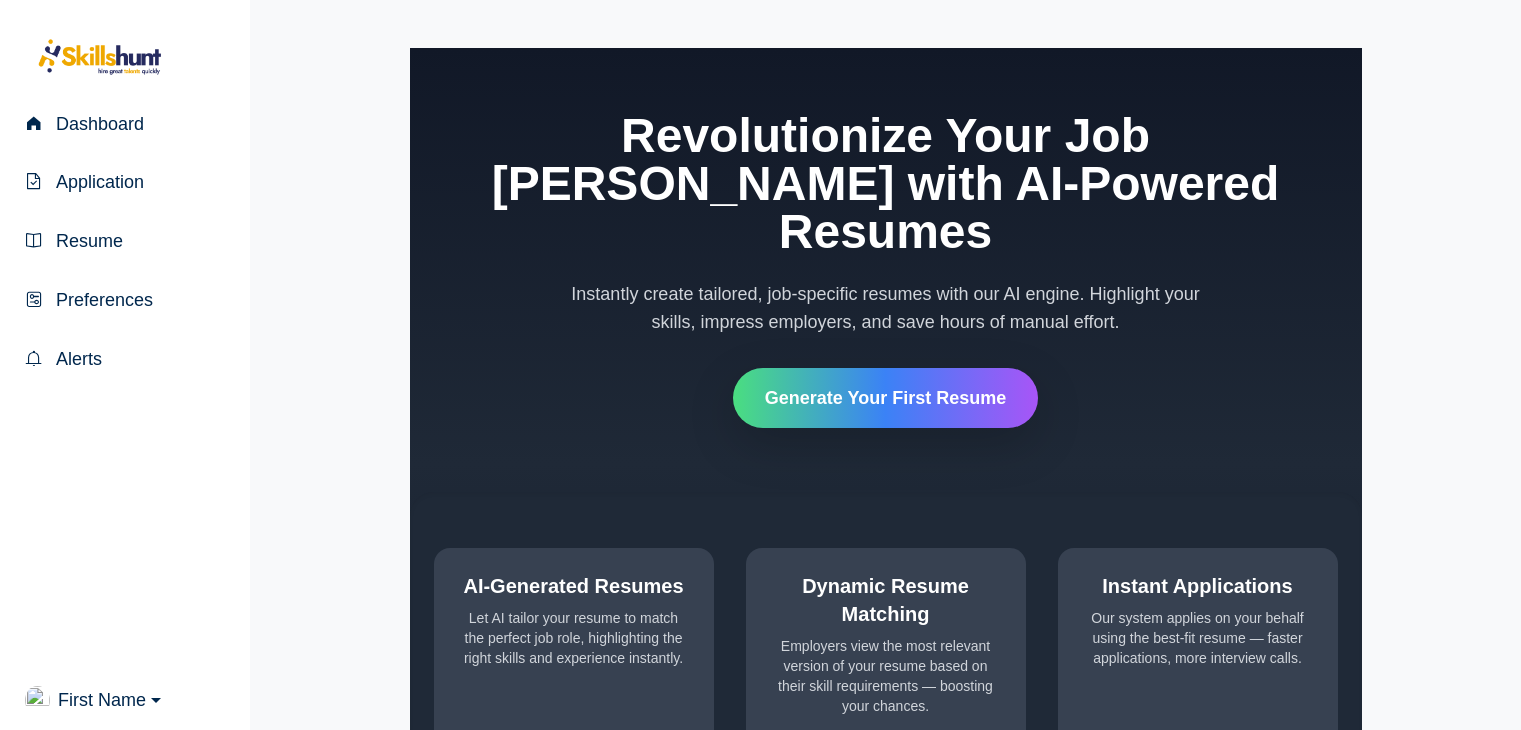 scroll, scrollTop: 0, scrollLeft: 0, axis: both 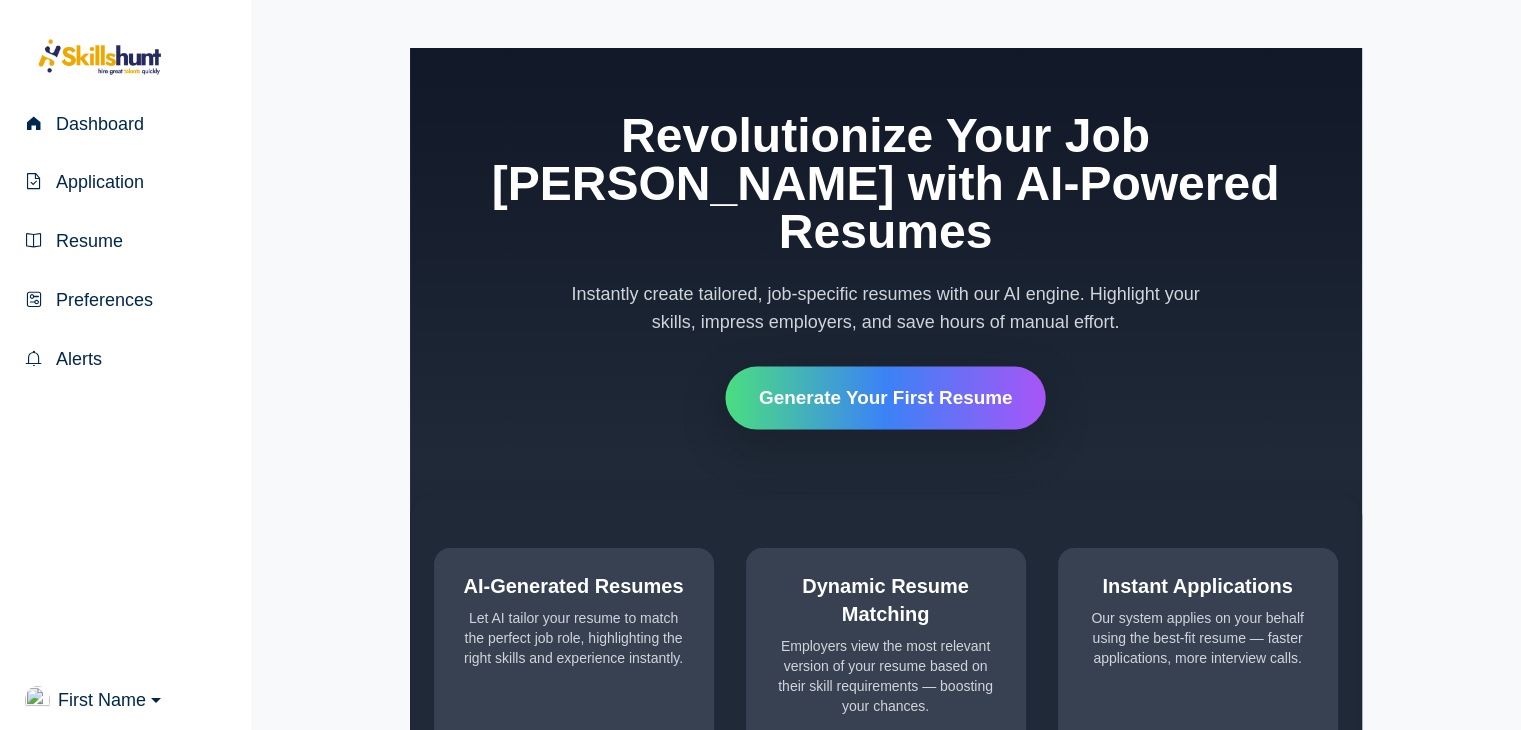 click on "Generate Your First Resume" at bounding box center (885, 398) 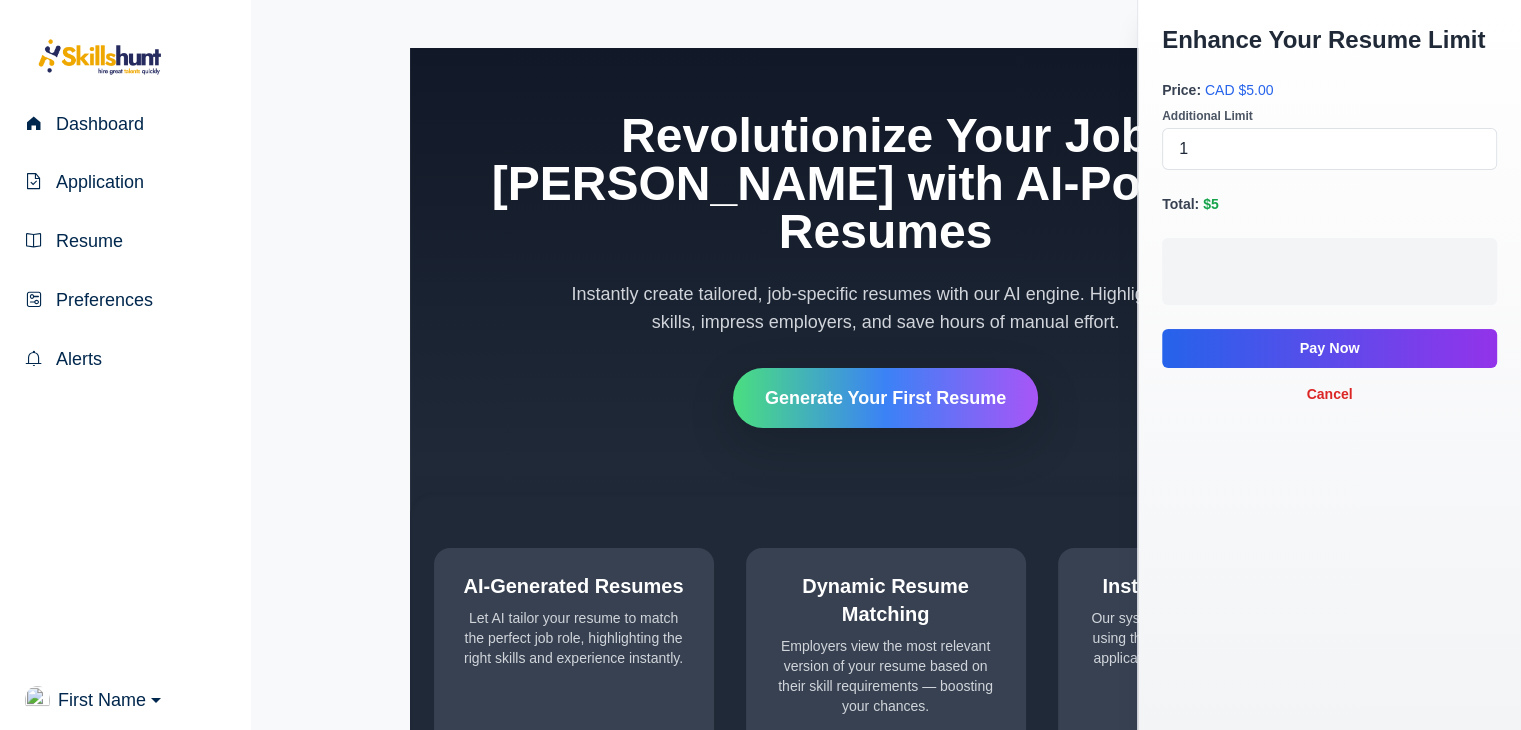 click on "Cancel" at bounding box center (1329, 394) 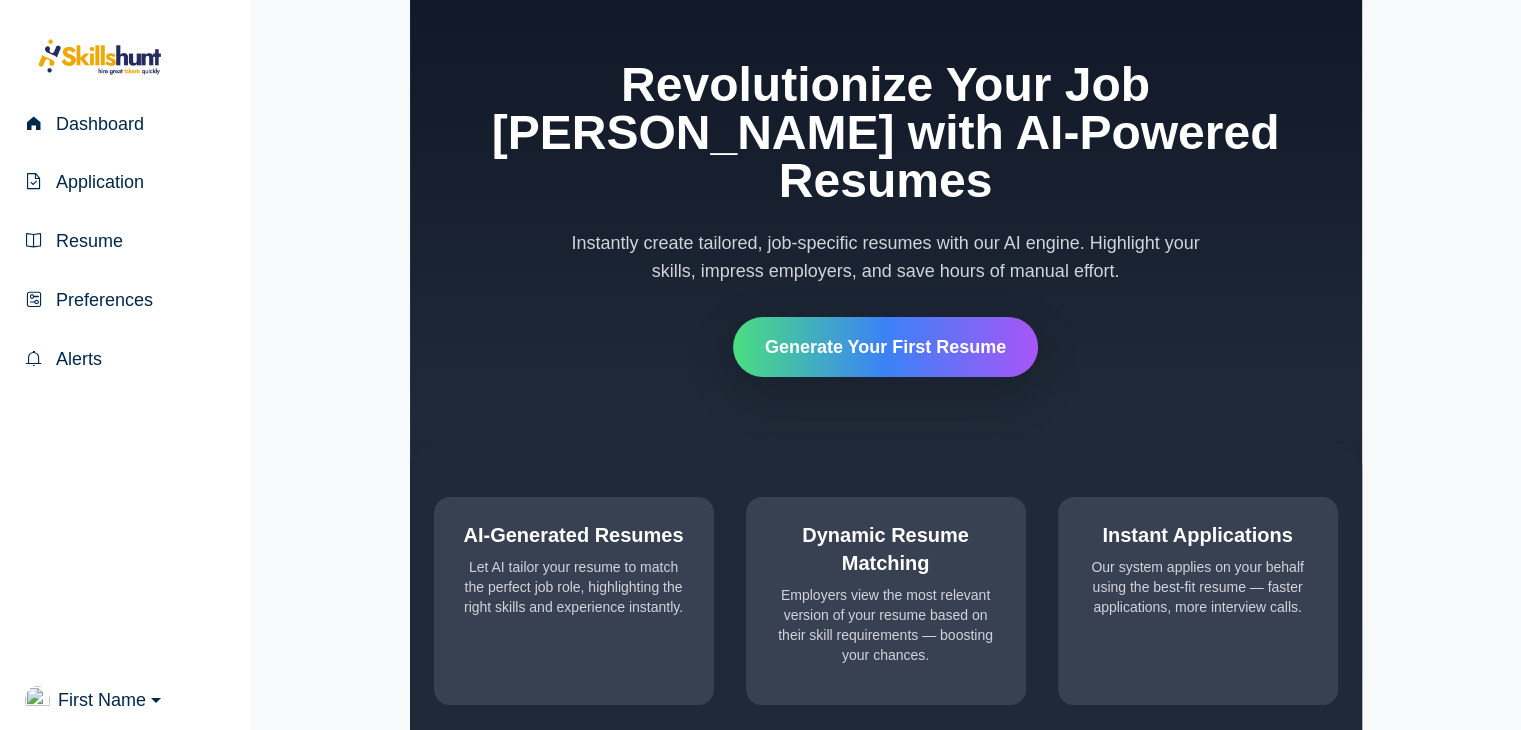 scroll, scrollTop: 262, scrollLeft: 0, axis: vertical 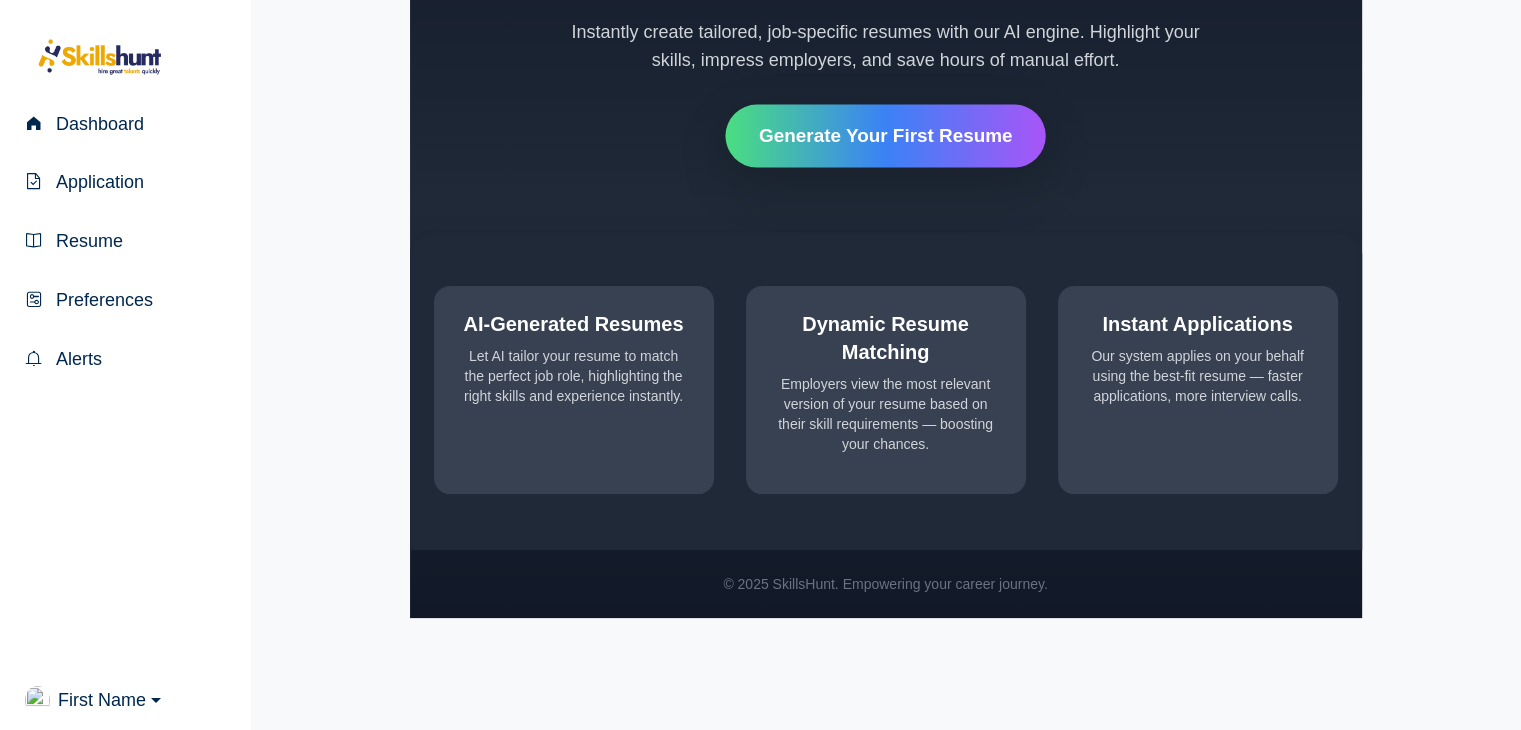 click on "Generate Your First Resume" at bounding box center [885, 136] 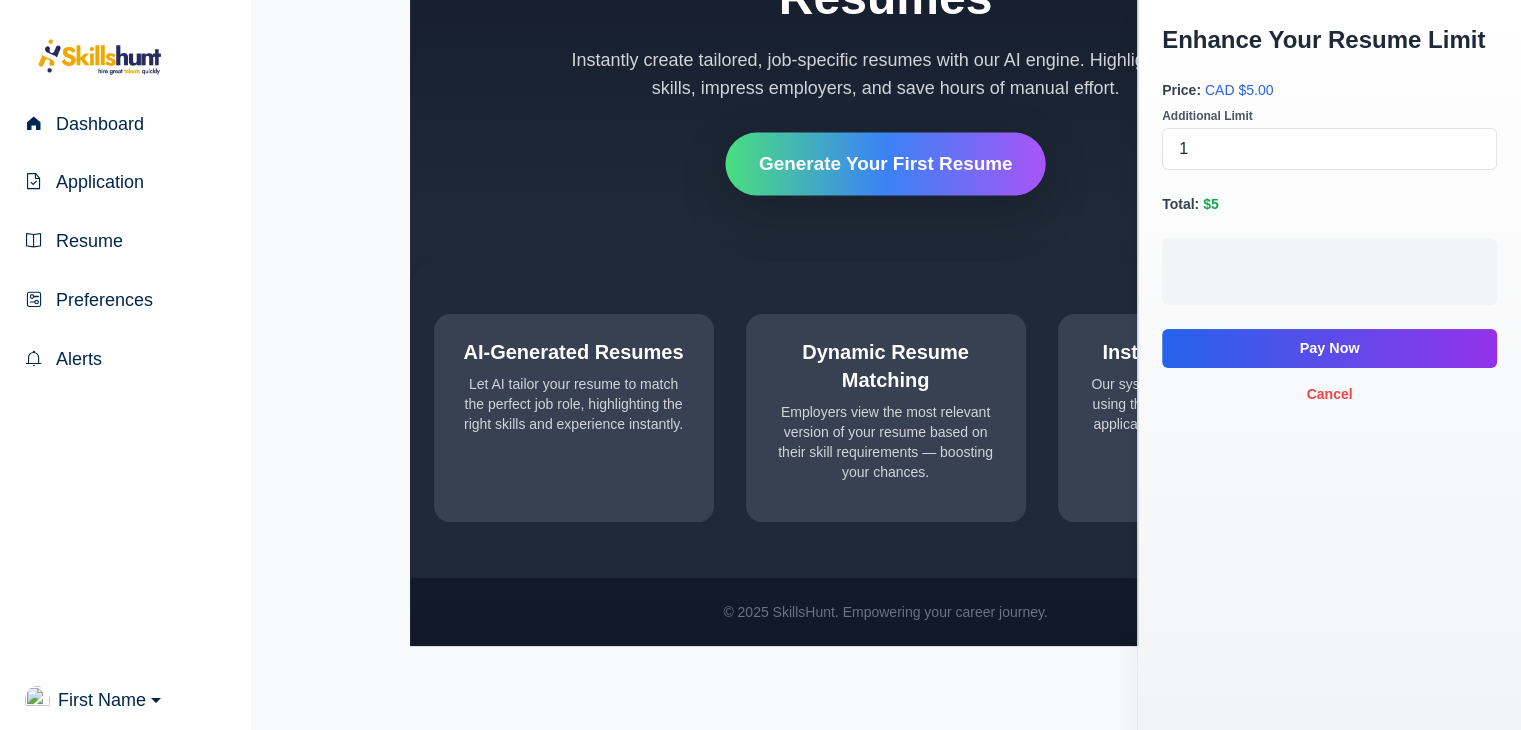 scroll, scrollTop: 262, scrollLeft: 0, axis: vertical 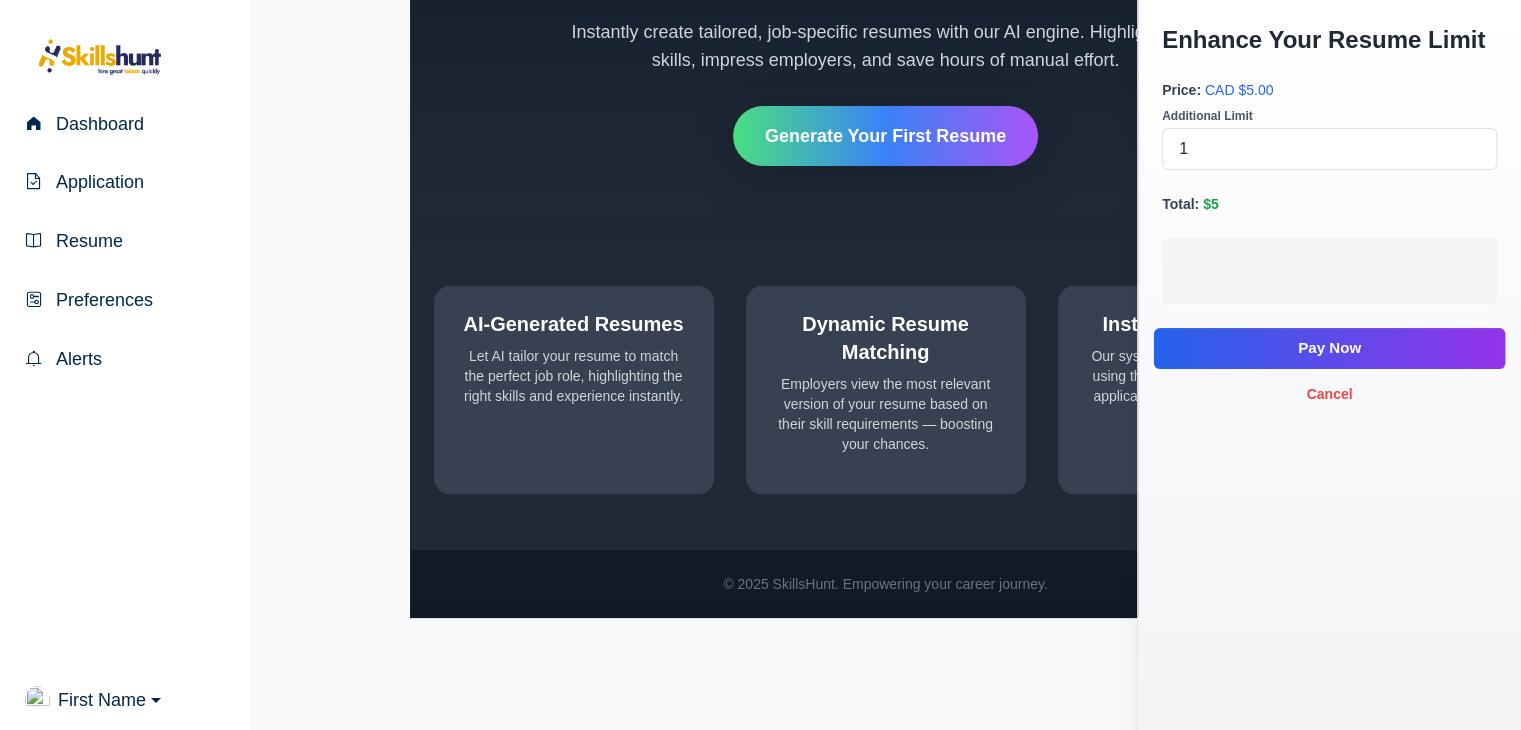 click on "Pay Now" at bounding box center (1330, 348) 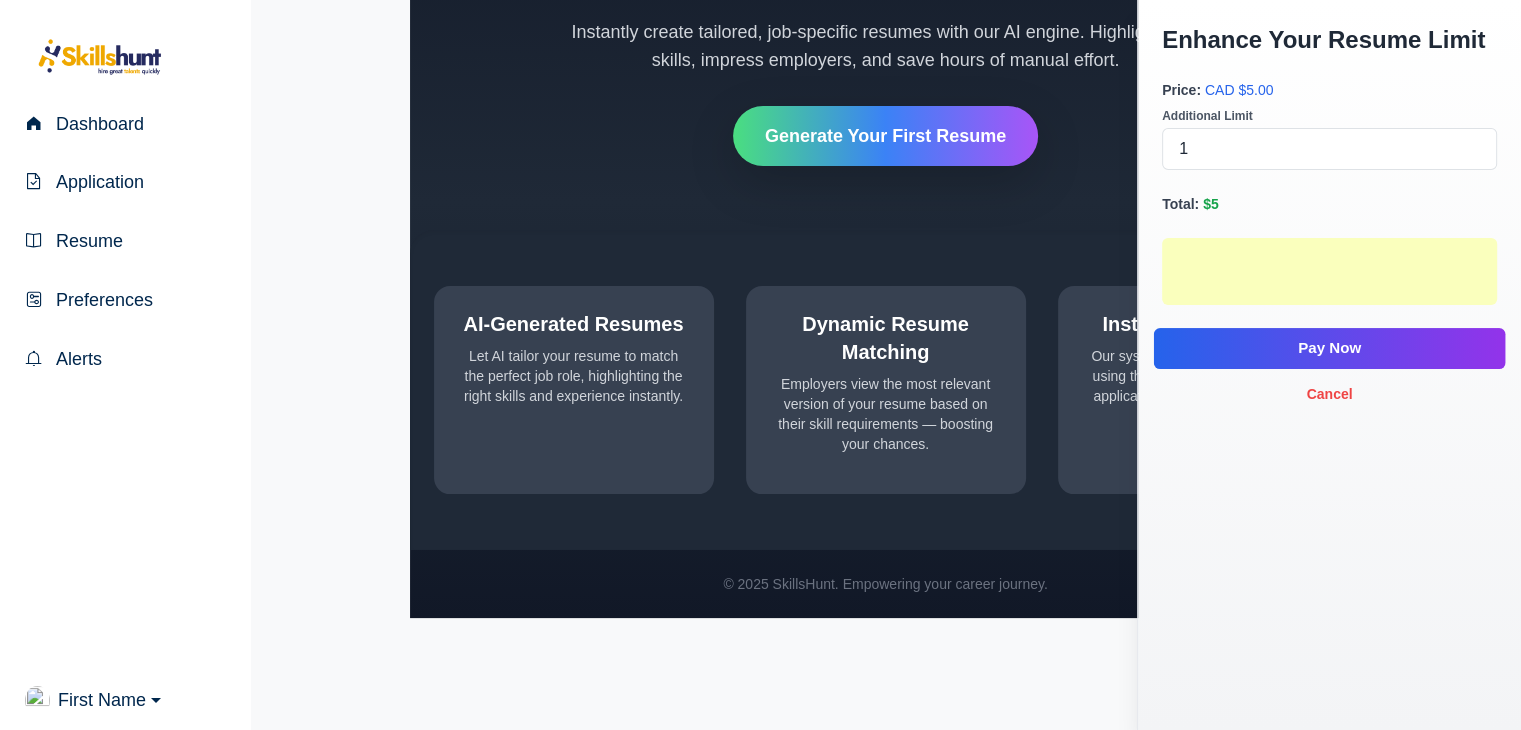 click on "Pay Now" at bounding box center [1330, 348] 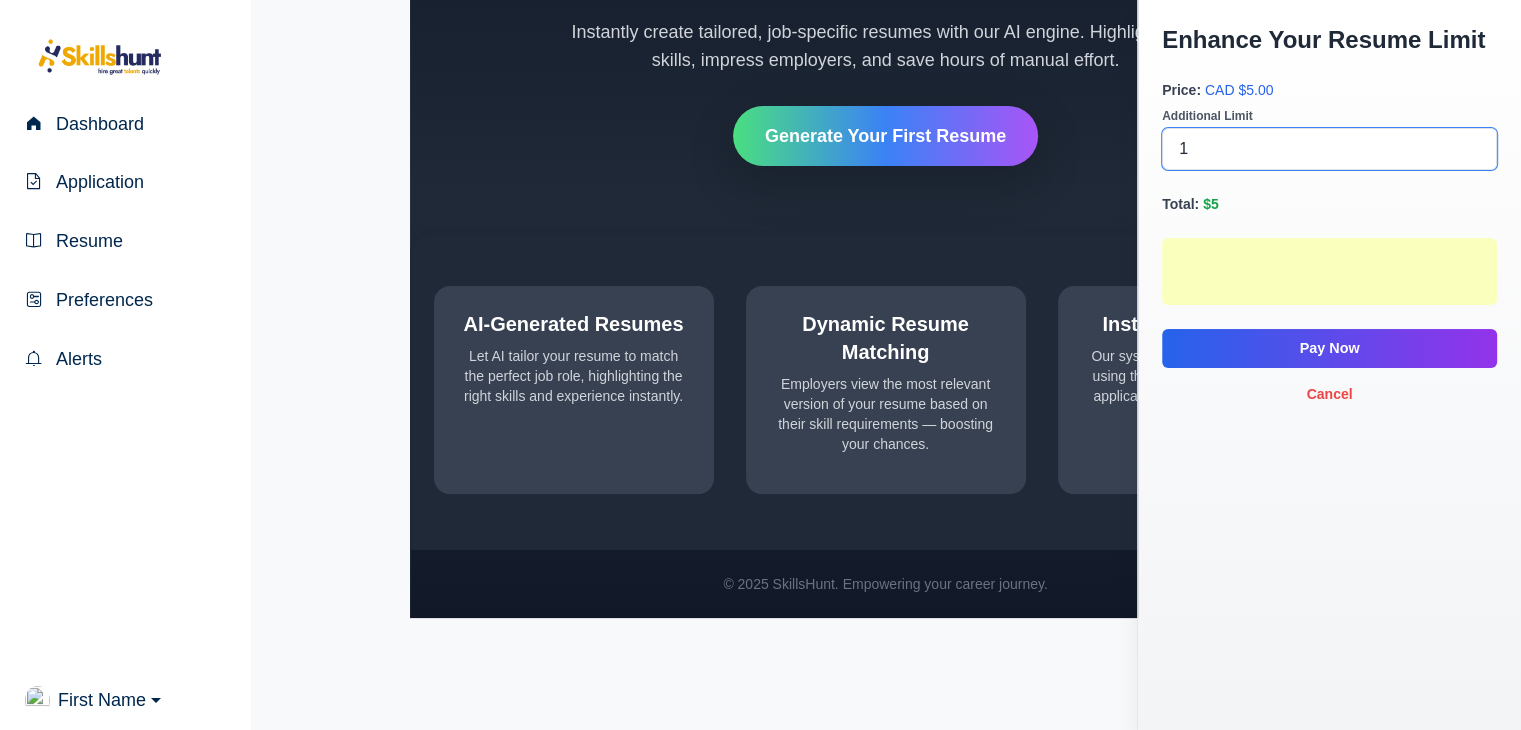 click on "1" at bounding box center [1329, 149] 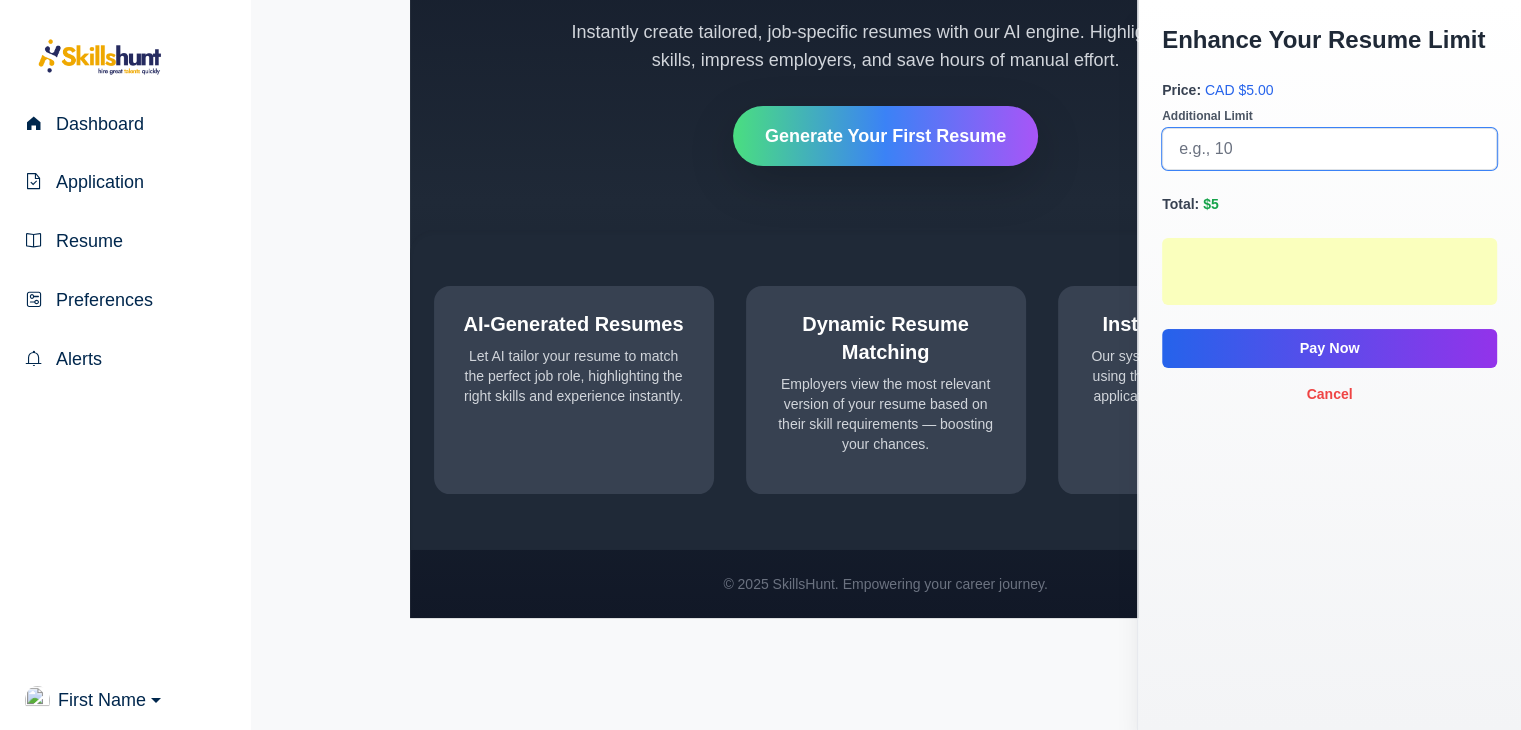 type on "2" 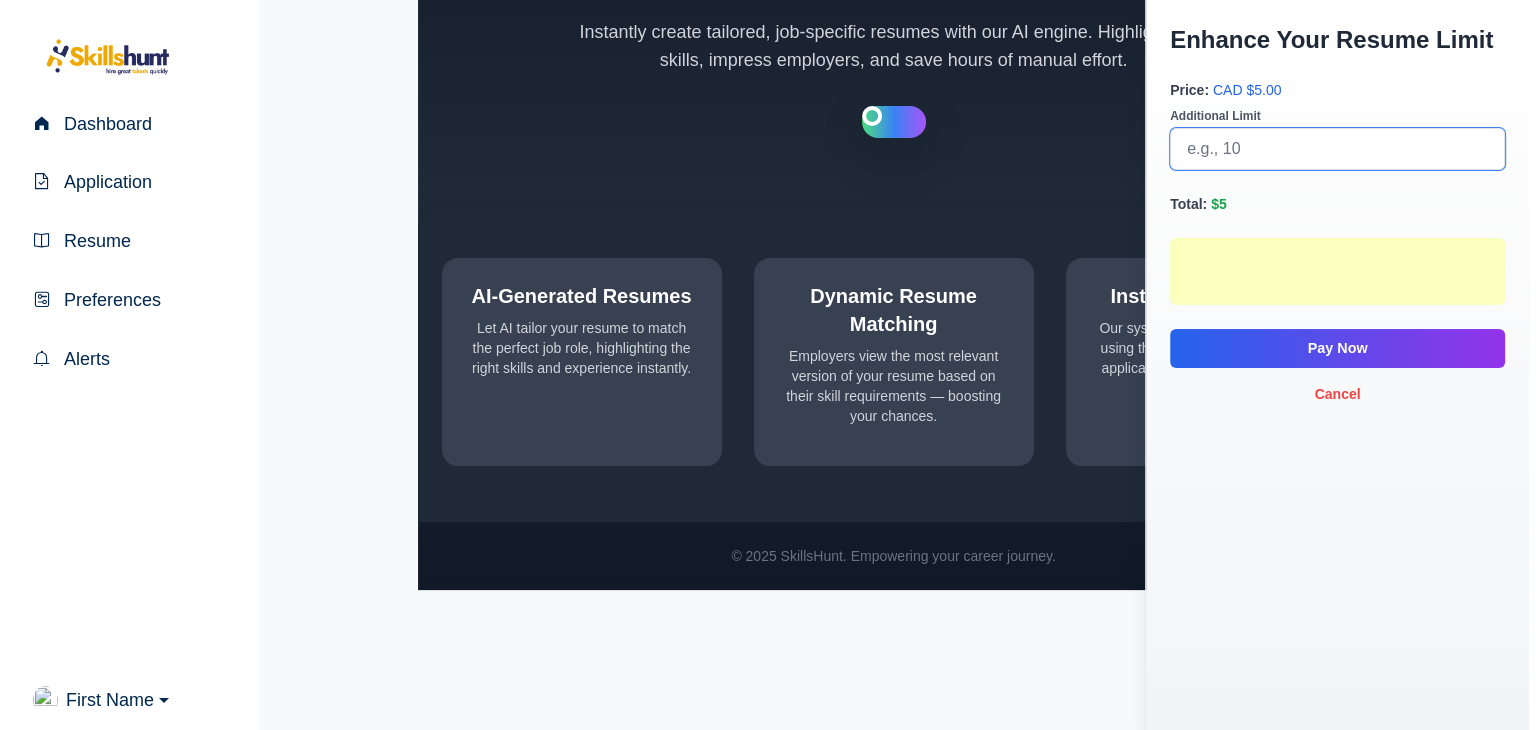 scroll, scrollTop: 234, scrollLeft: 0, axis: vertical 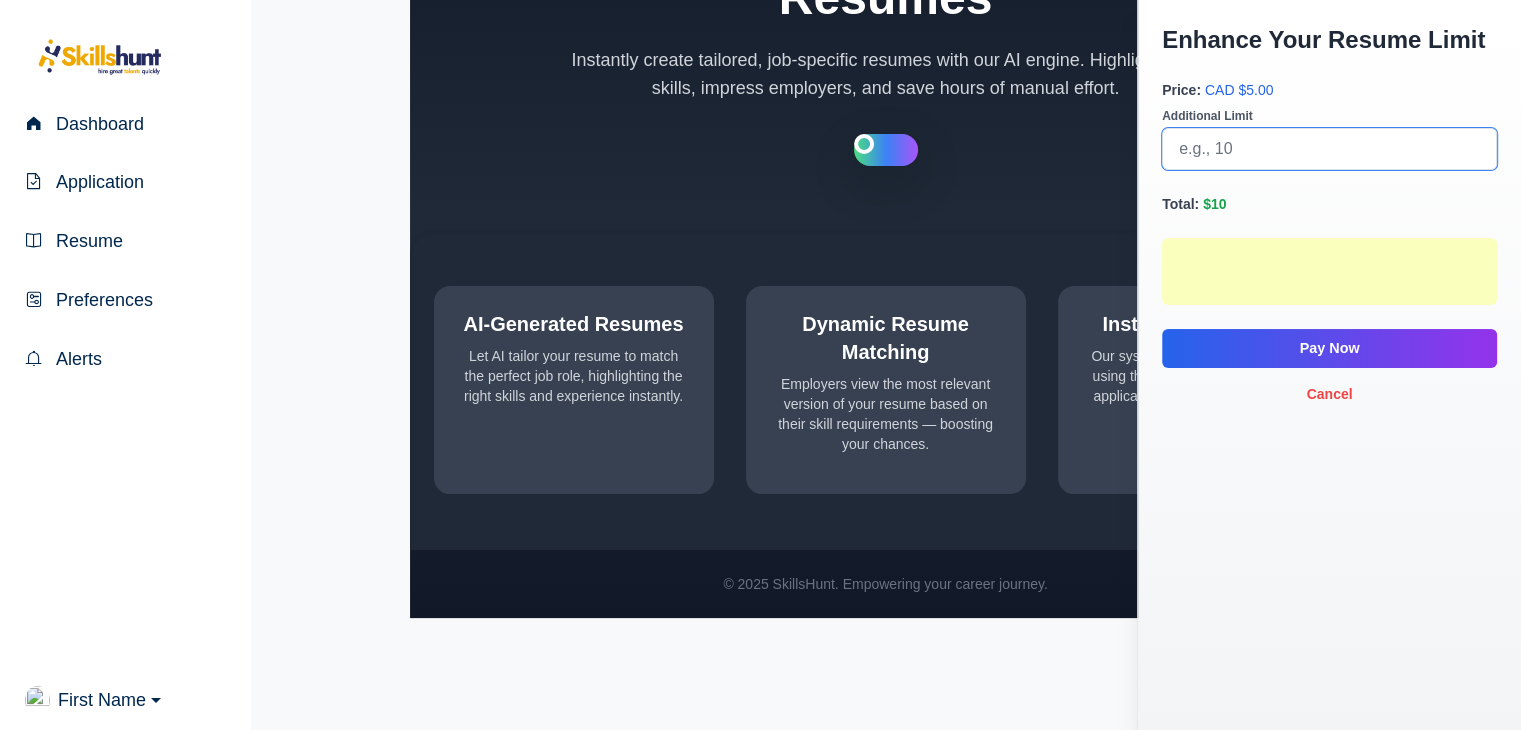 type on "3" 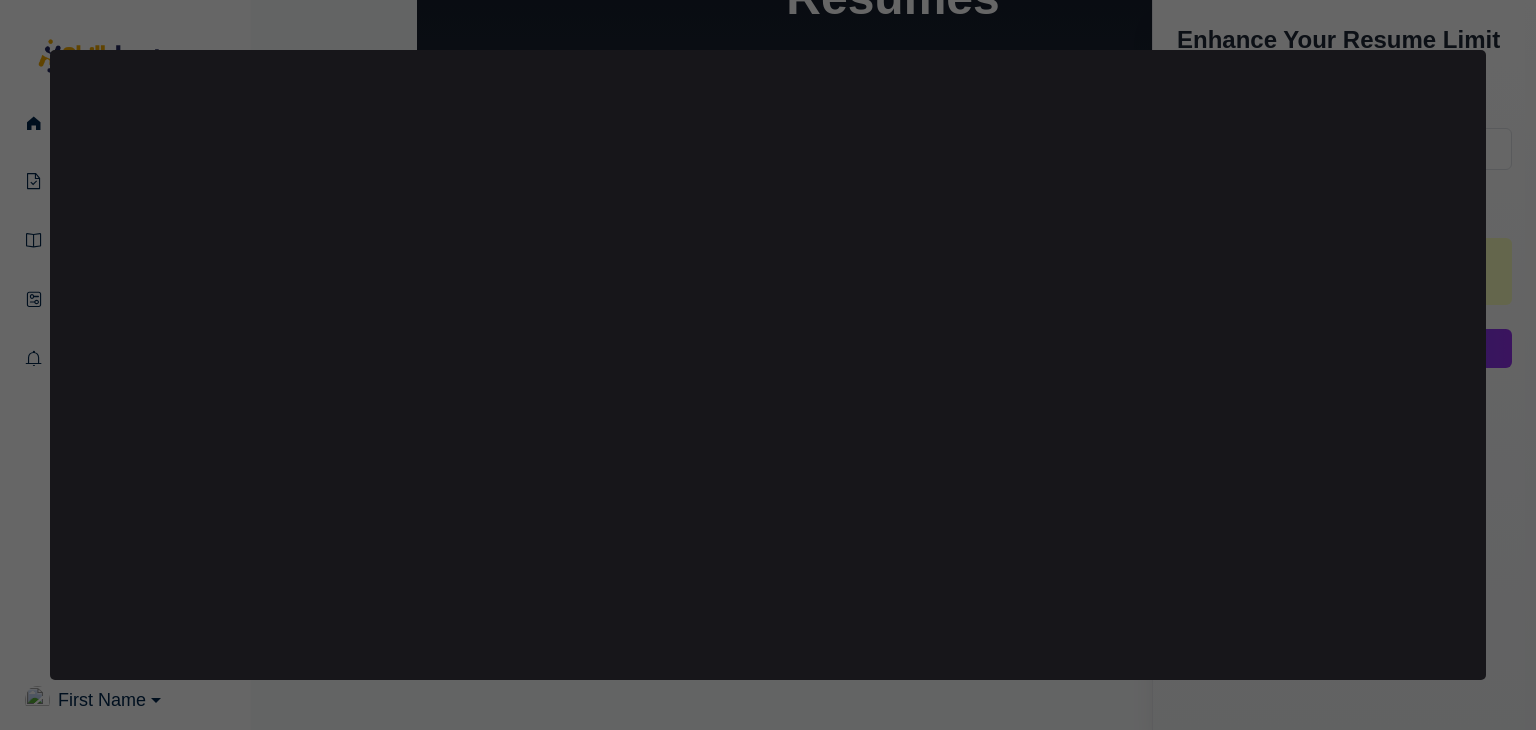 select on "phpstorm" 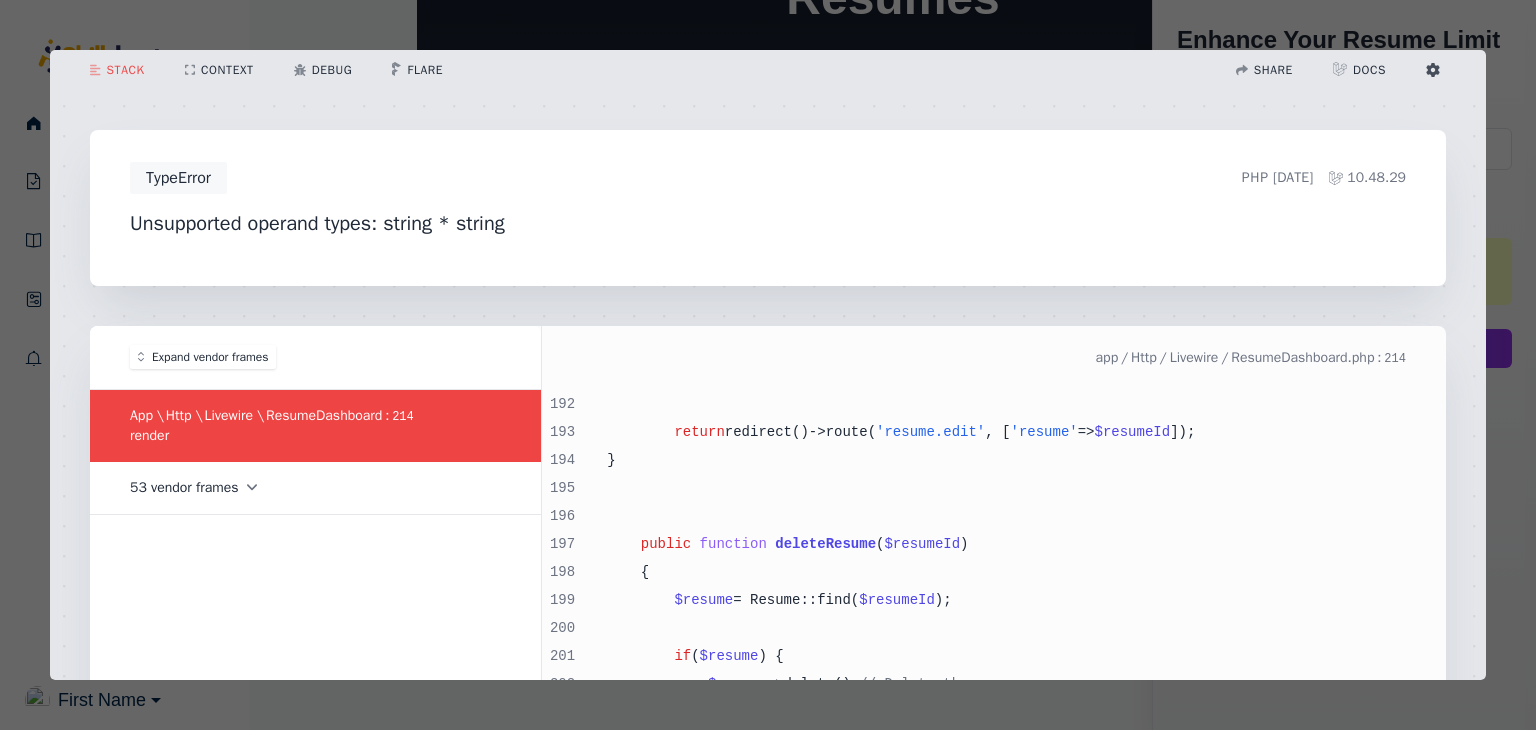 scroll, scrollTop: 0, scrollLeft: 0, axis: both 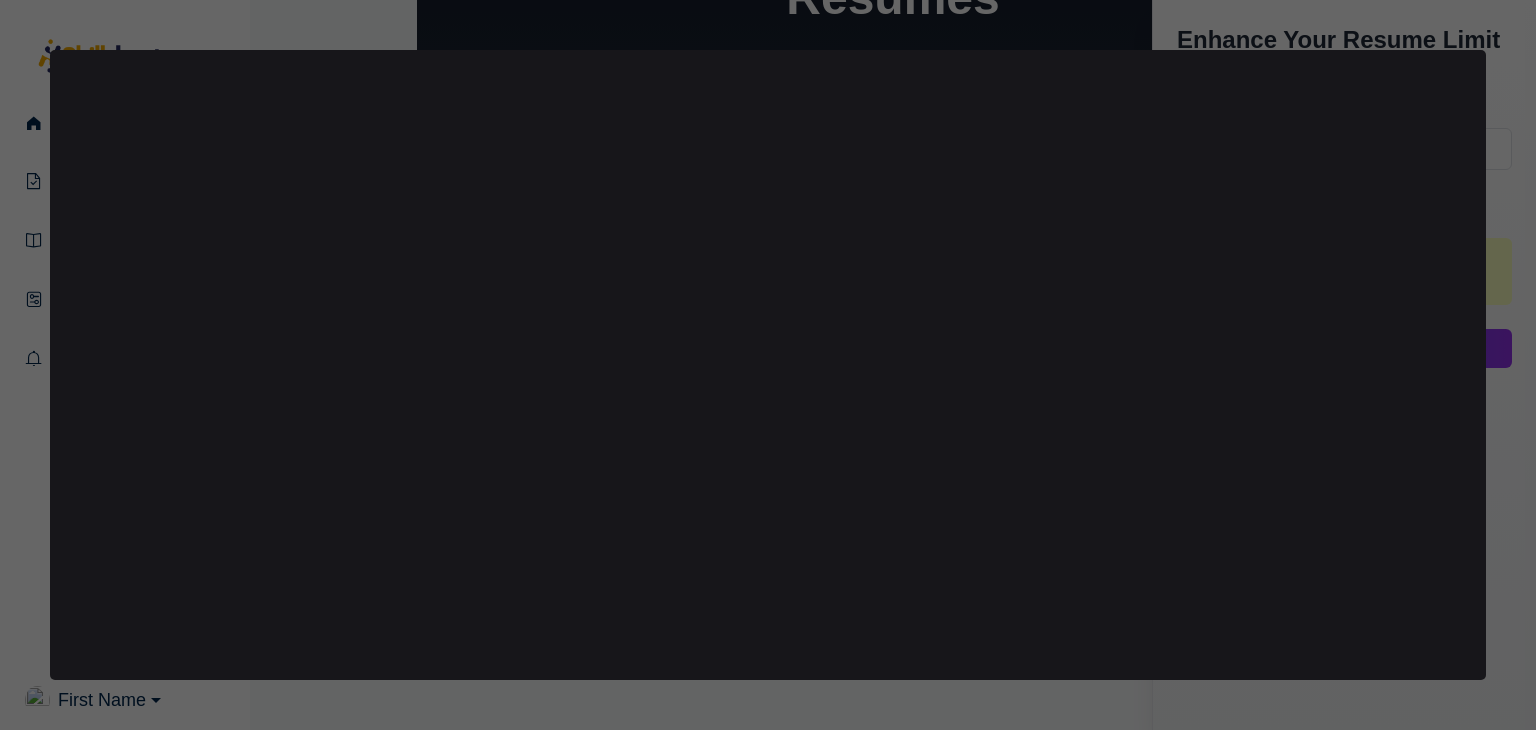 select on "phpstorm" 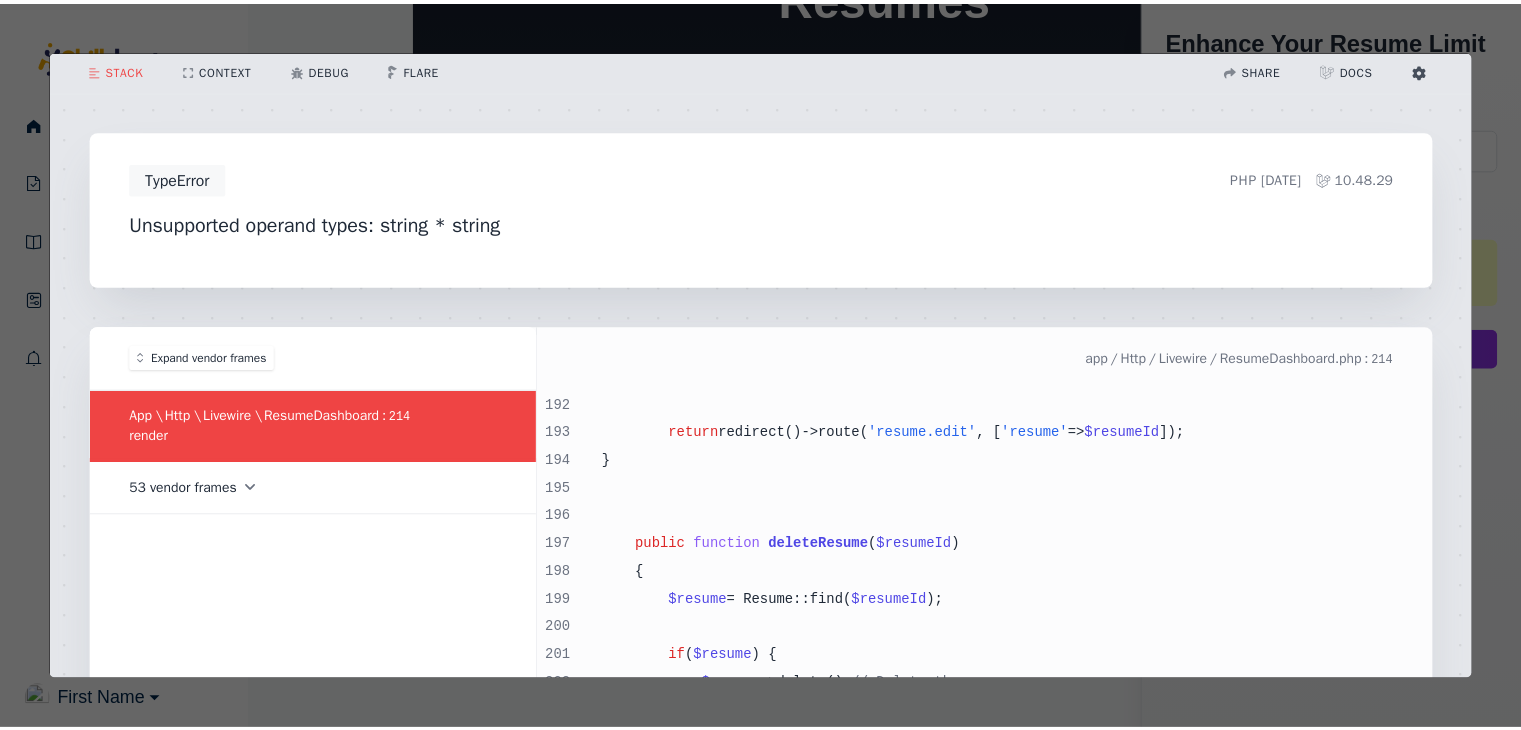 scroll, scrollTop: 0, scrollLeft: 0, axis: both 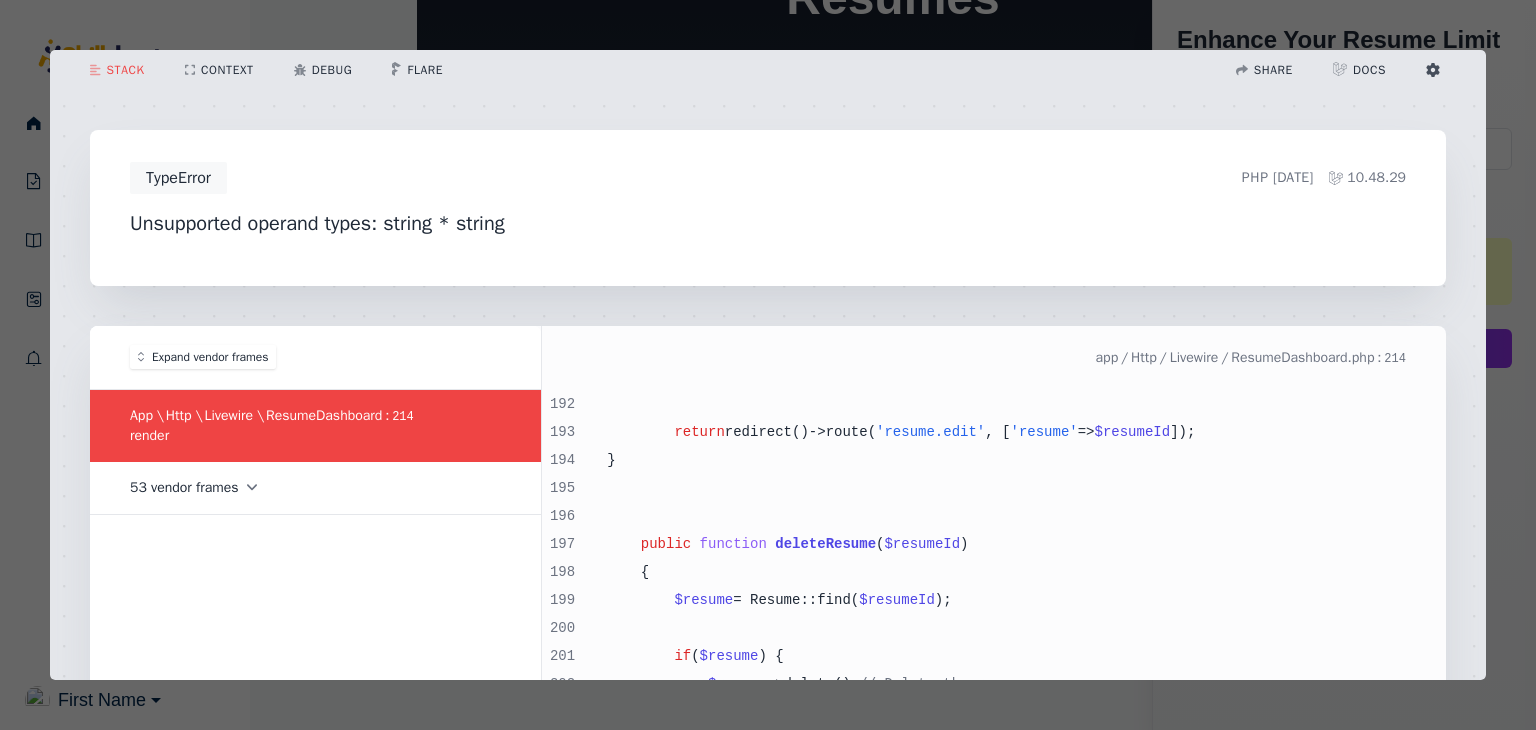click at bounding box center [768, 365] 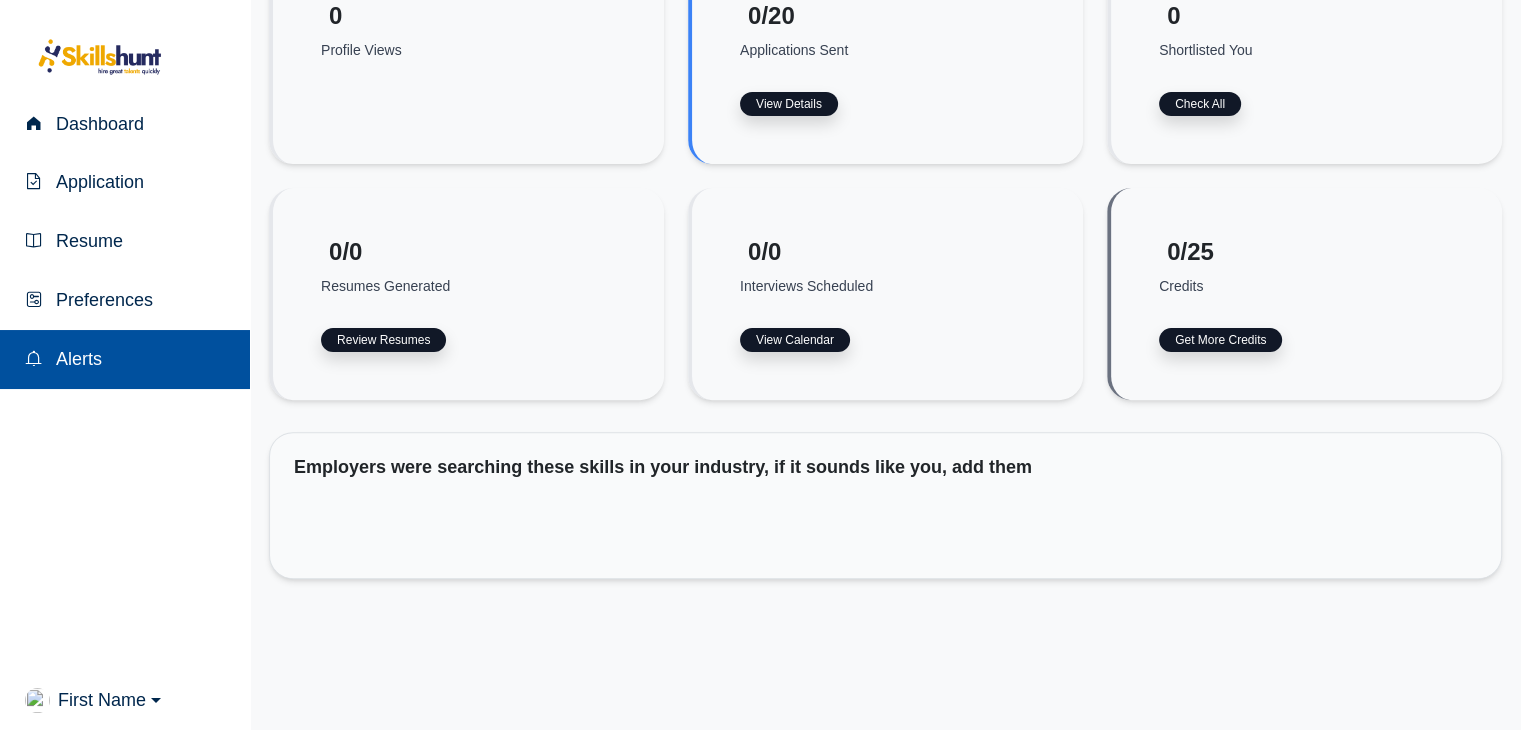 scroll, scrollTop: 193, scrollLeft: 0, axis: vertical 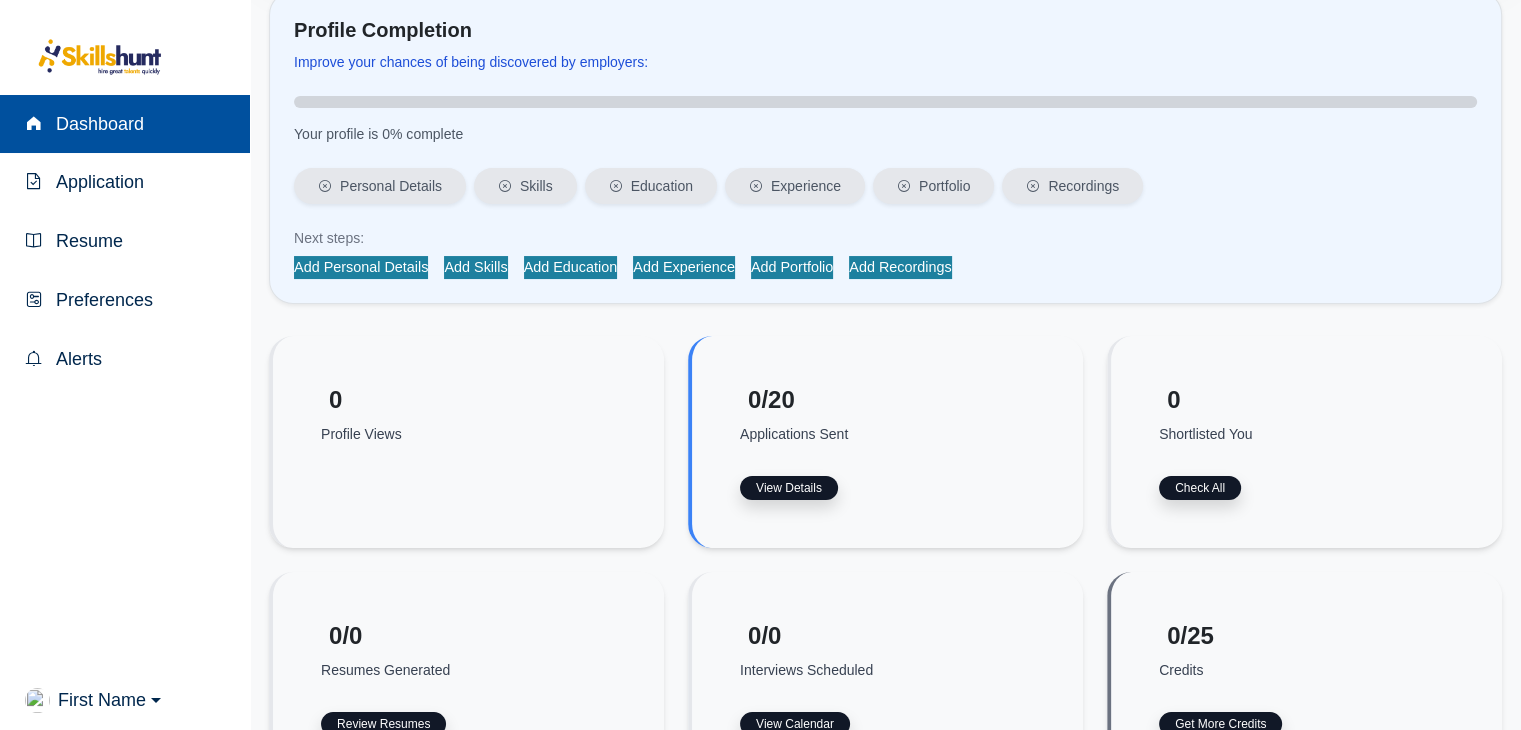click on "Dashboard" at bounding box center (125, 124) 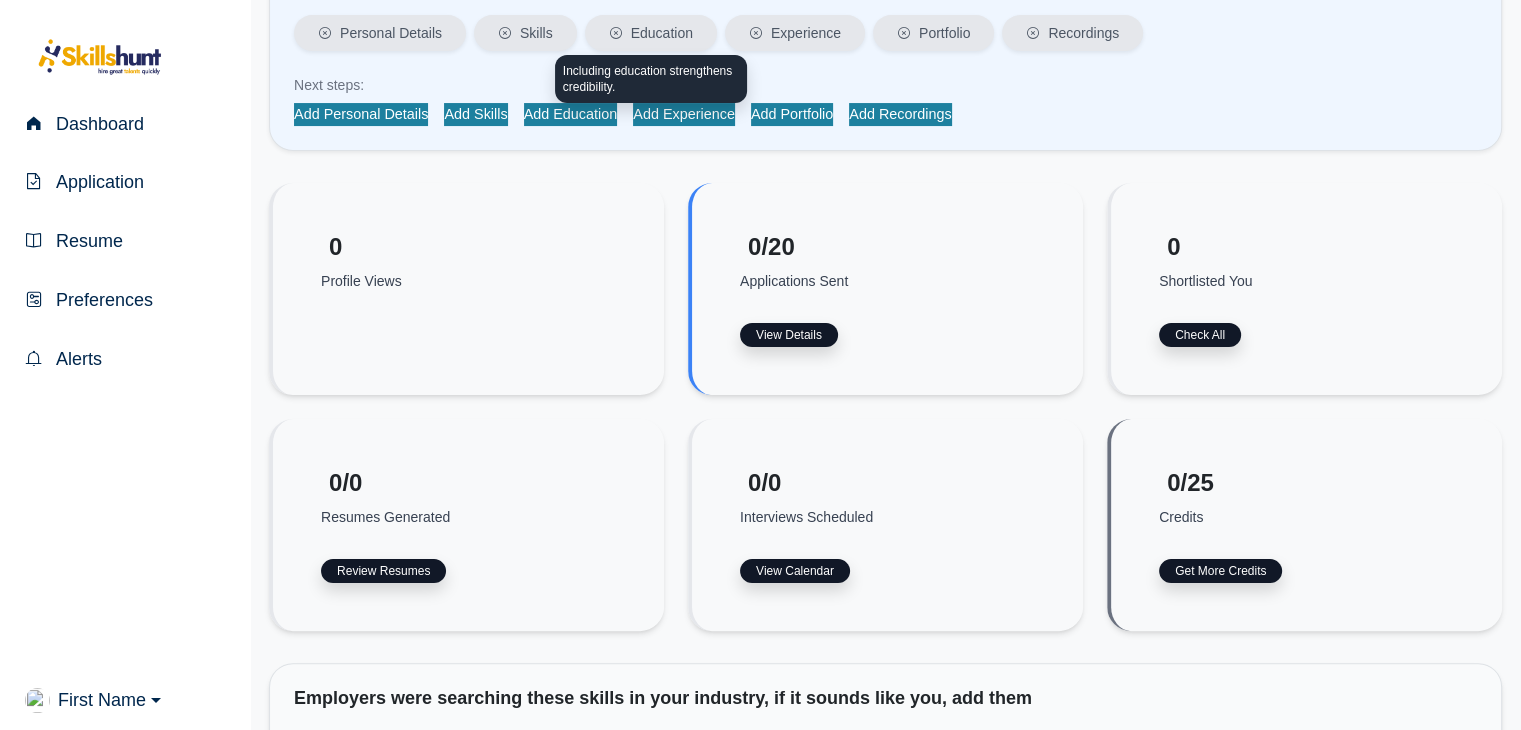 scroll, scrollTop: 368, scrollLeft: 0, axis: vertical 